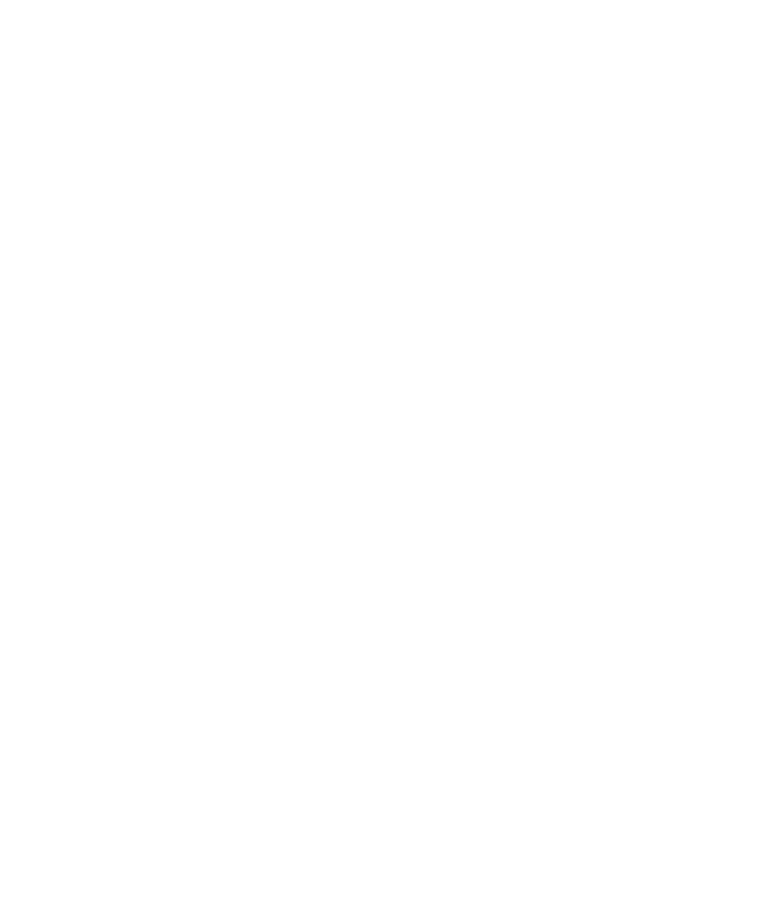 scroll, scrollTop: 0, scrollLeft: 0, axis: both 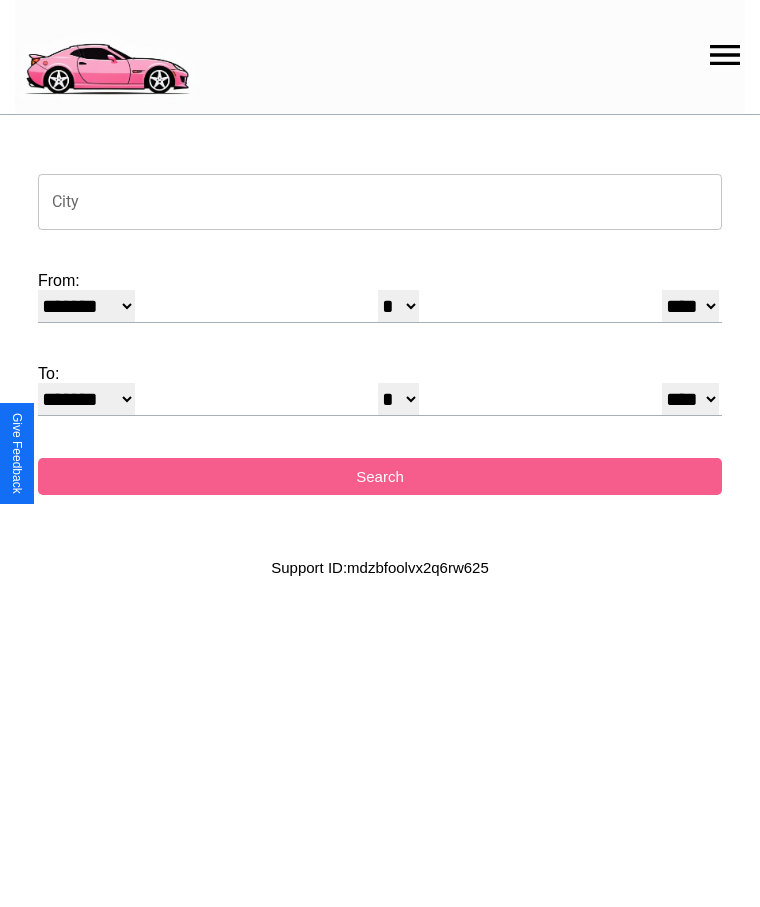 click 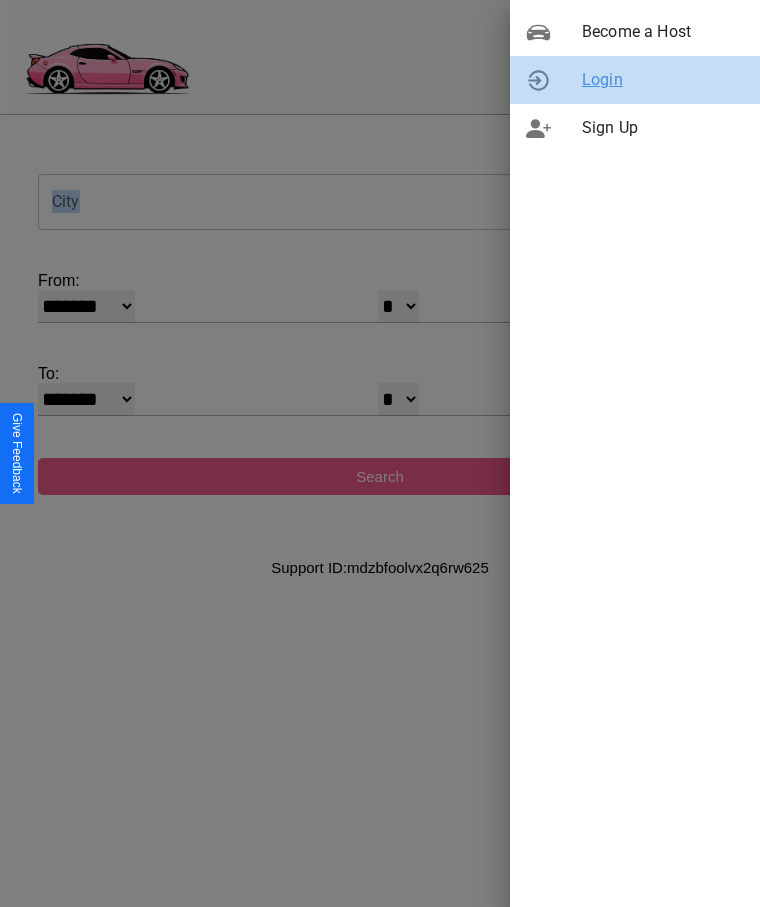 click on "Login" at bounding box center [663, 80] 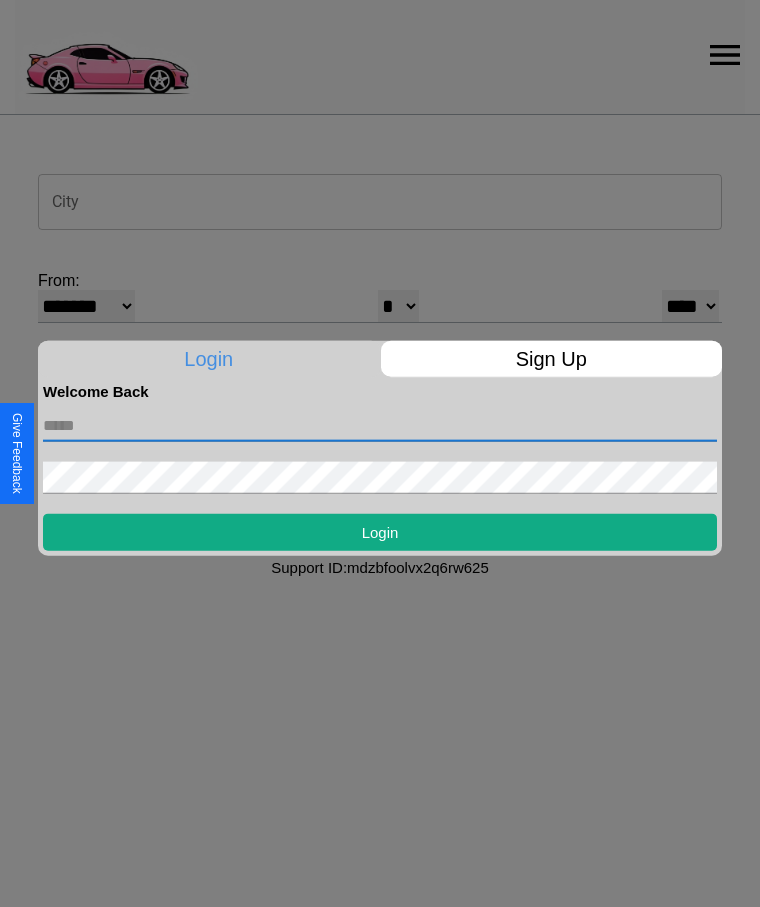 click at bounding box center [380, 425] 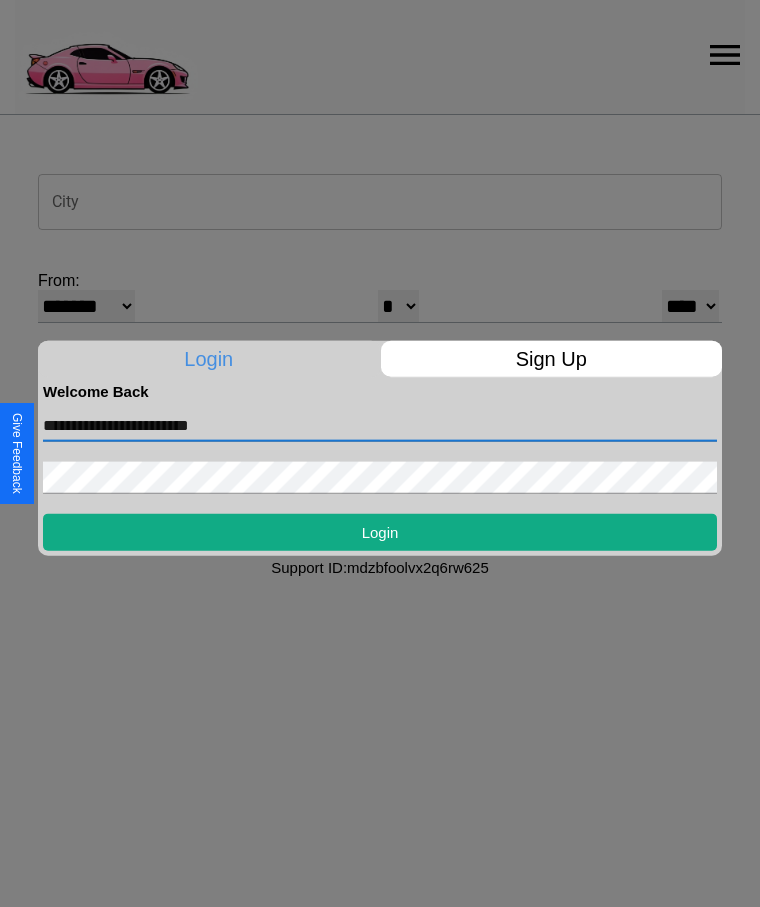 type on "**********" 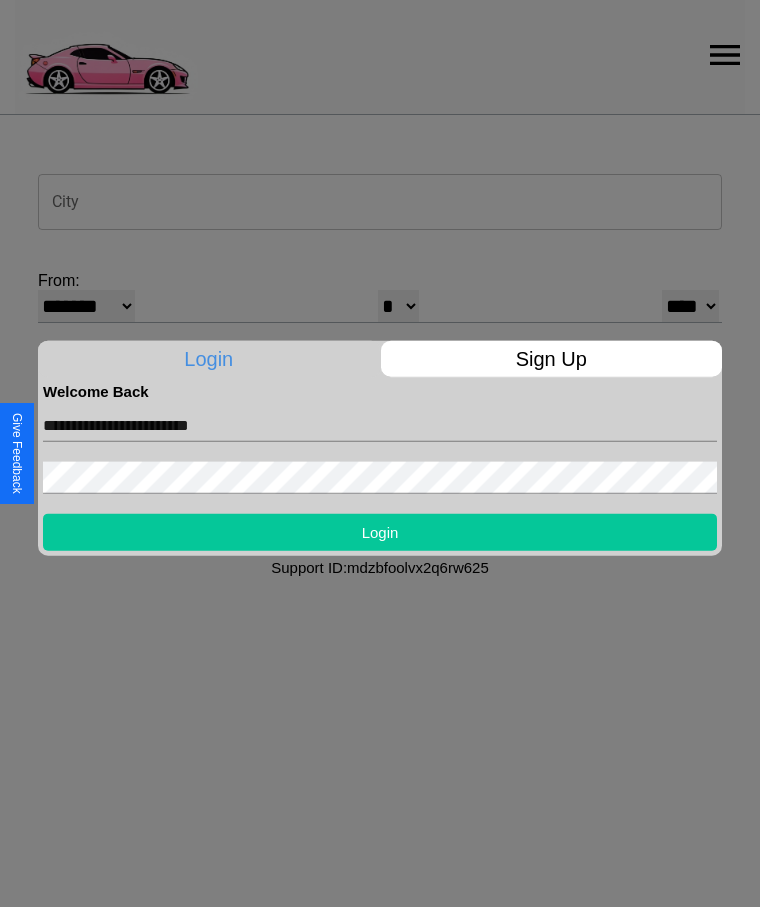 click on "Login" at bounding box center (380, 531) 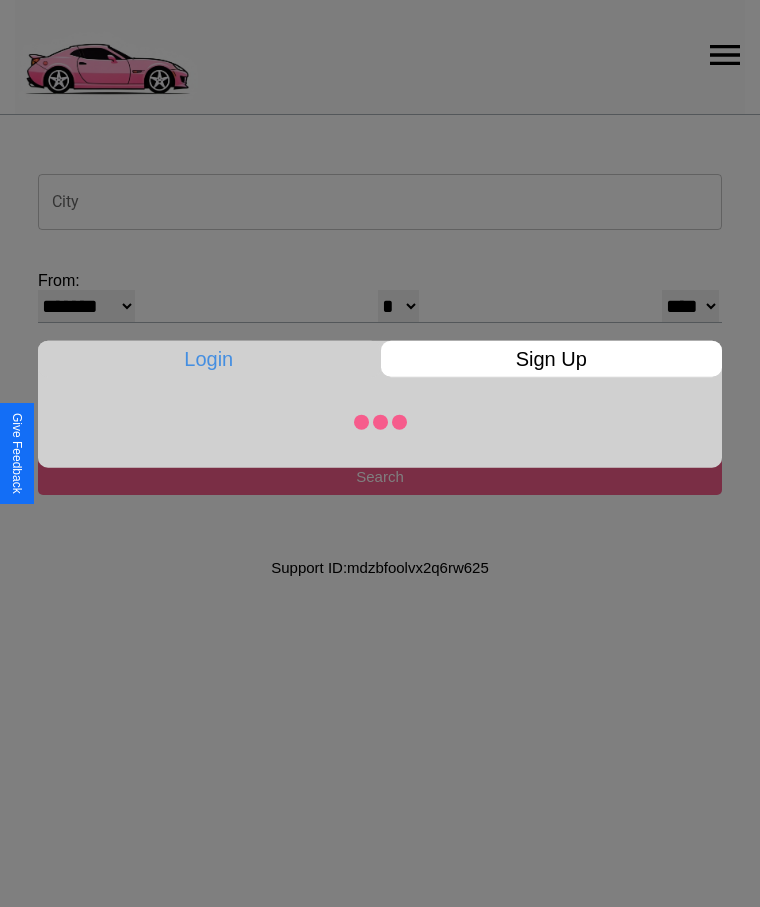 select on "*" 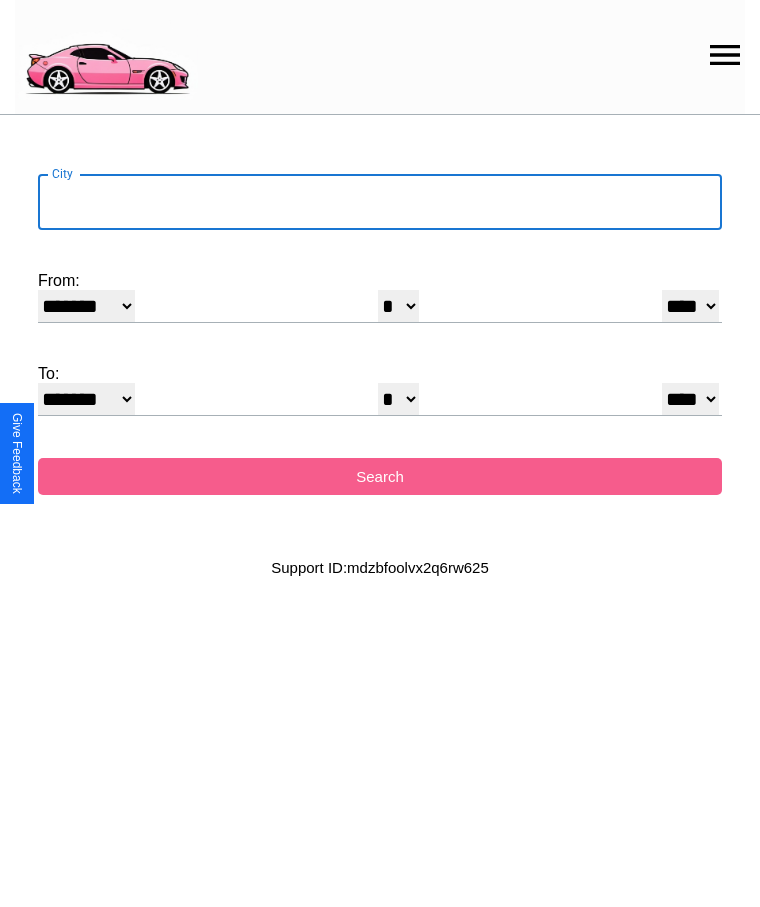 click on "City" at bounding box center [380, 202] 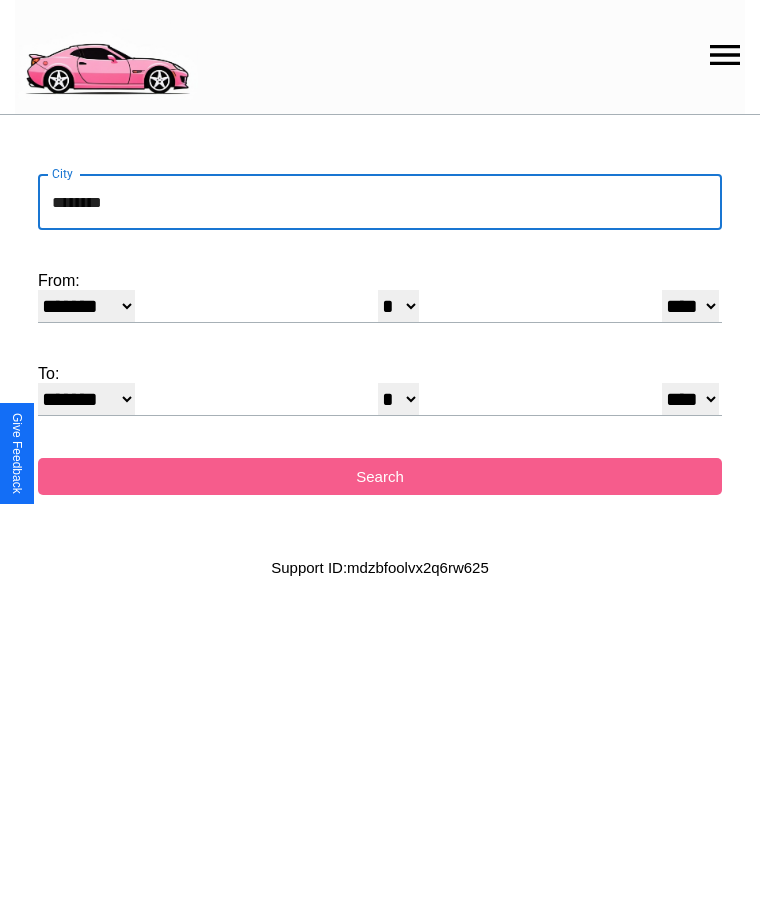 type on "********" 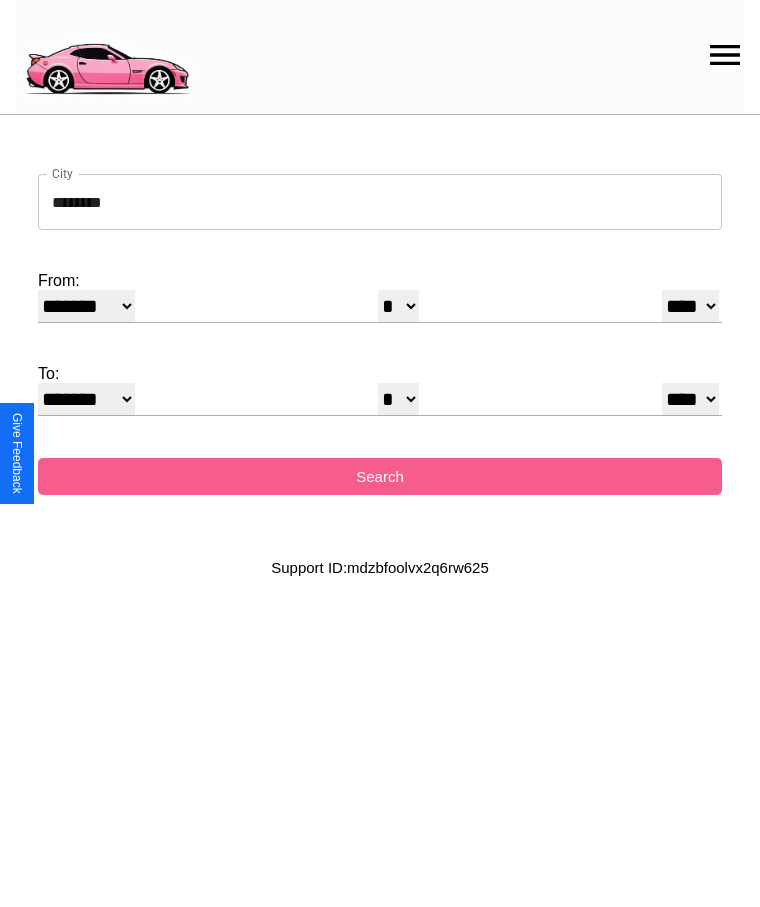 click on "******* ******** ***** ***** *** **** **** ****** ********* ******* ******** ********" at bounding box center (86, 306) 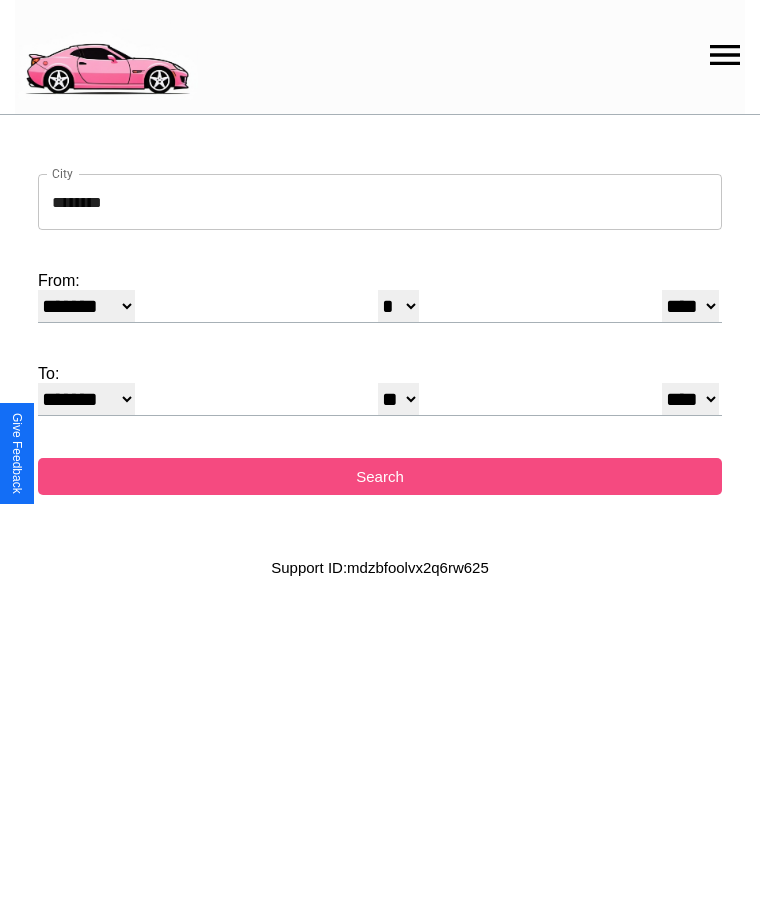 click on "Search" at bounding box center (380, 476) 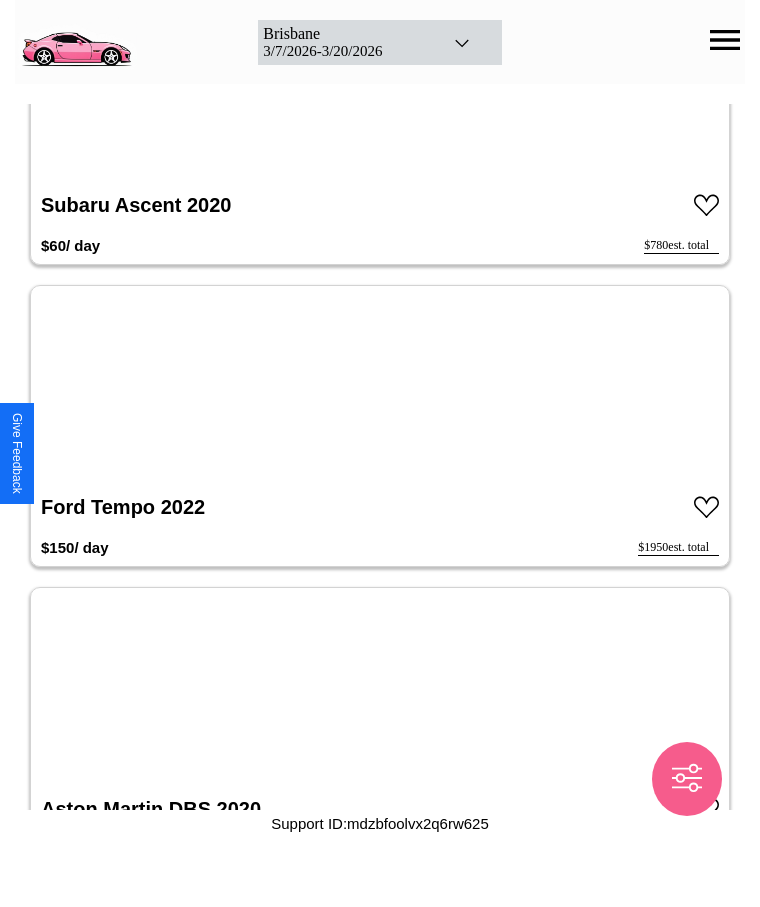scroll, scrollTop: 7972, scrollLeft: 0, axis: vertical 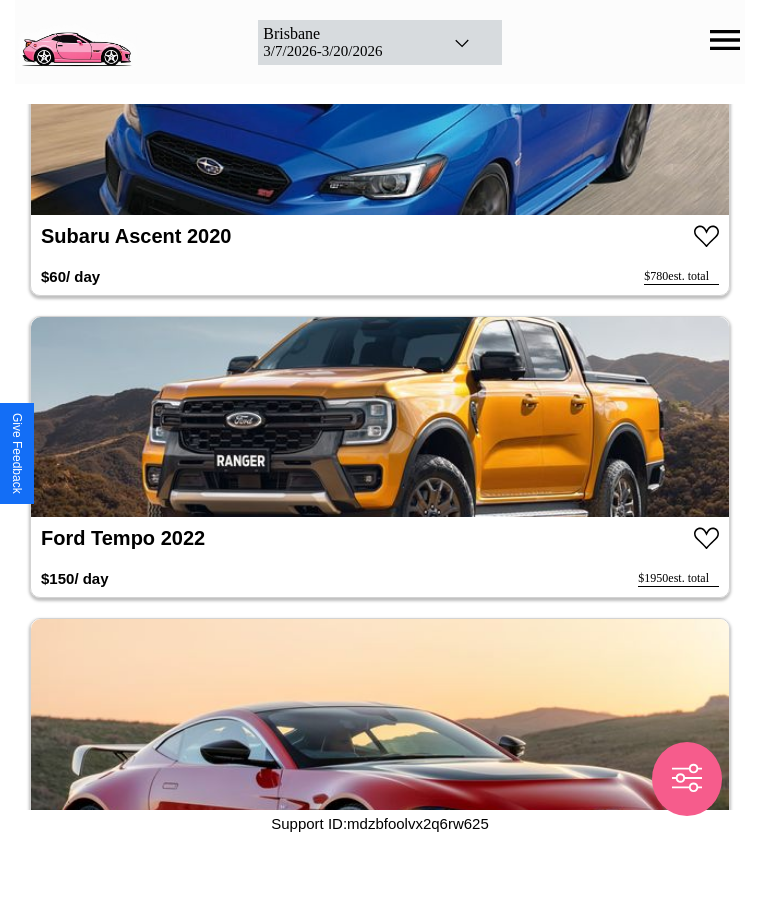 click at bounding box center [380, 417] 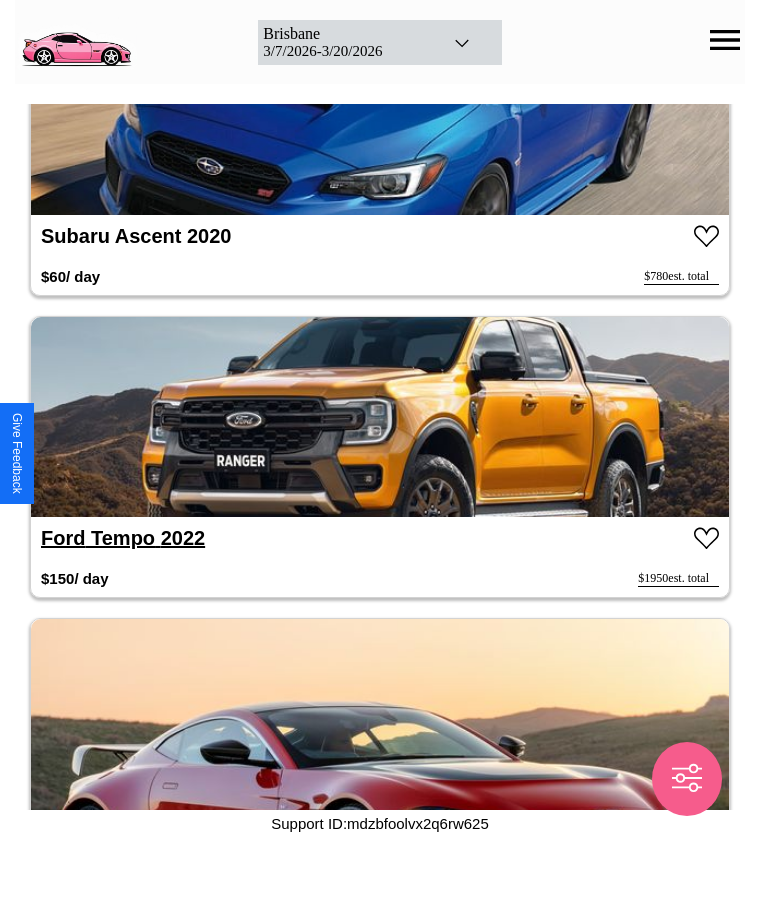click on "[BRAND]   [MODEL]   [YEAR]" at bounding box center (123, 538) 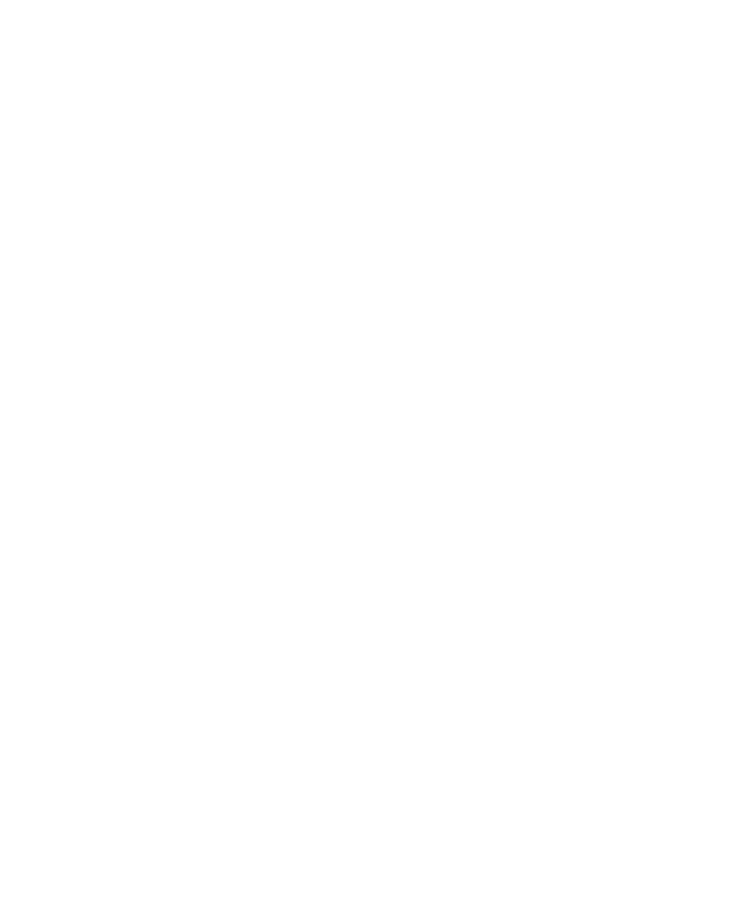 scroll, scrollTop: 0, scrollLeft: 0, axis: both 